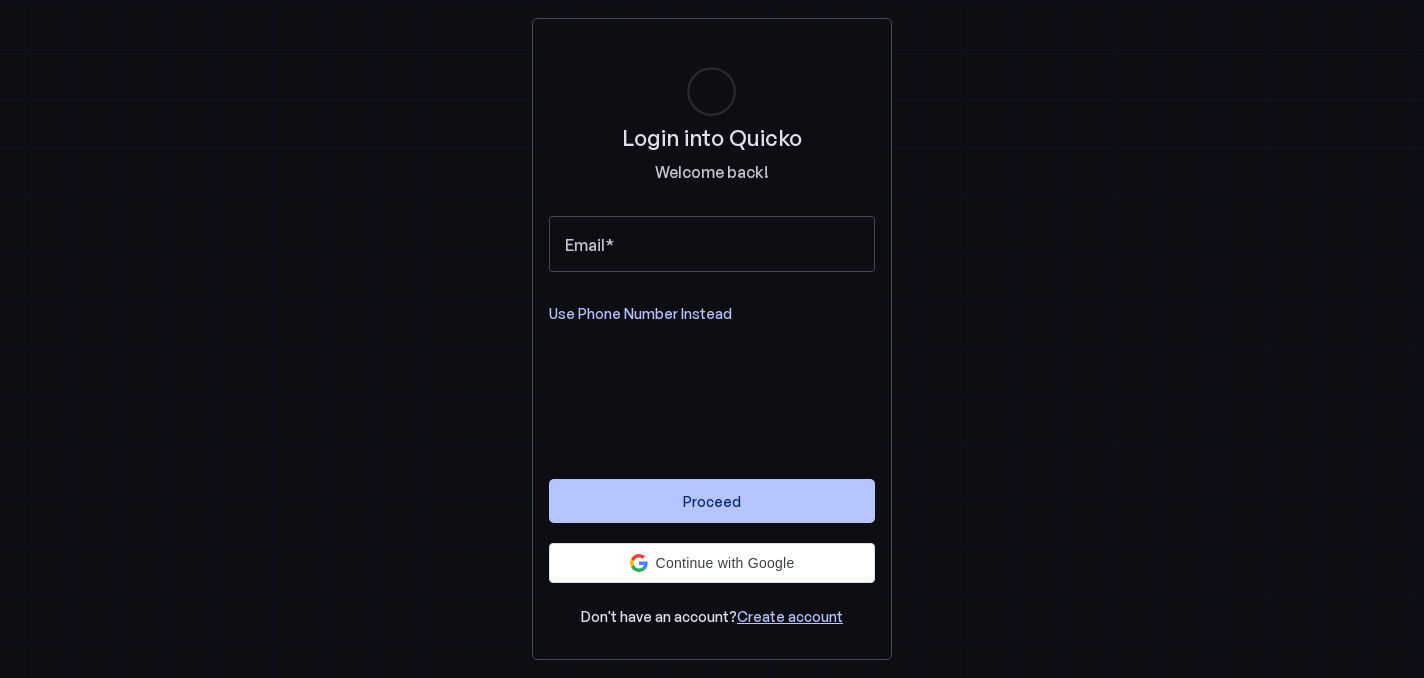 scroll, scrollTop: 0, scrollLeft: 0, axis: both 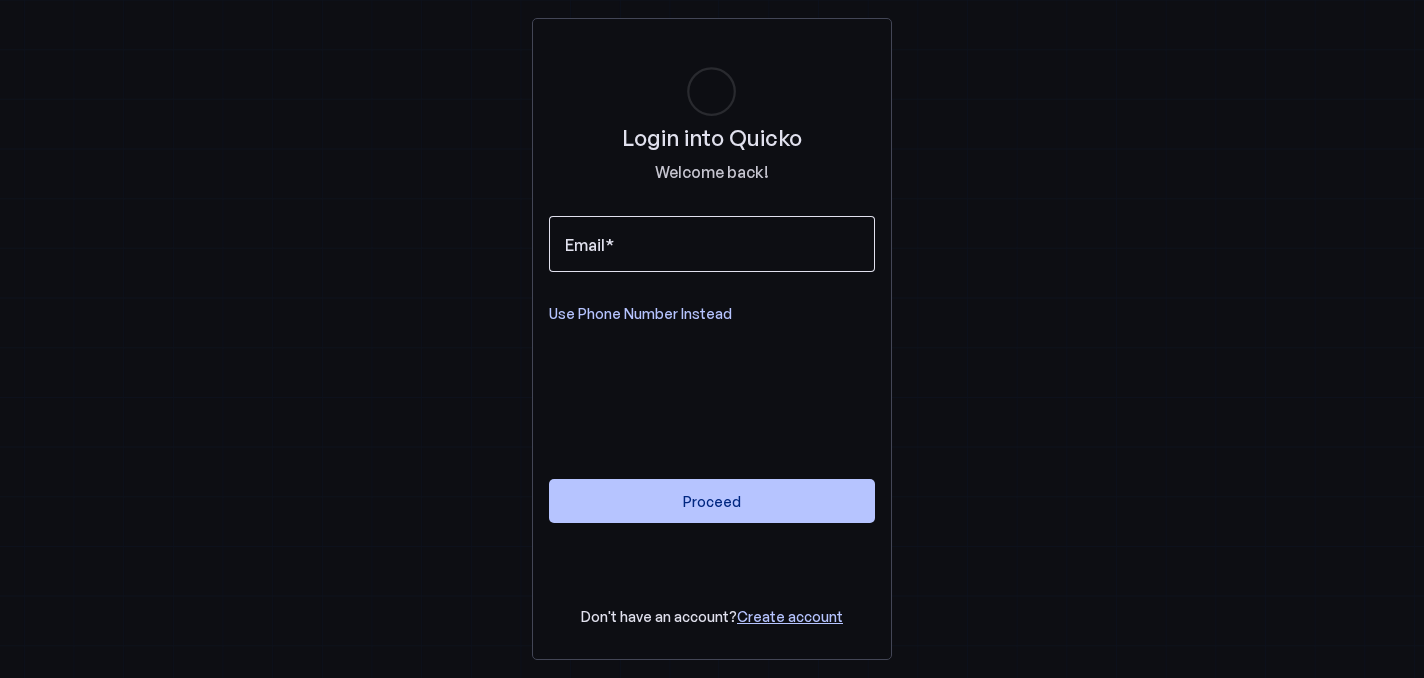 click on "Email" at bounding box center (712, 244) 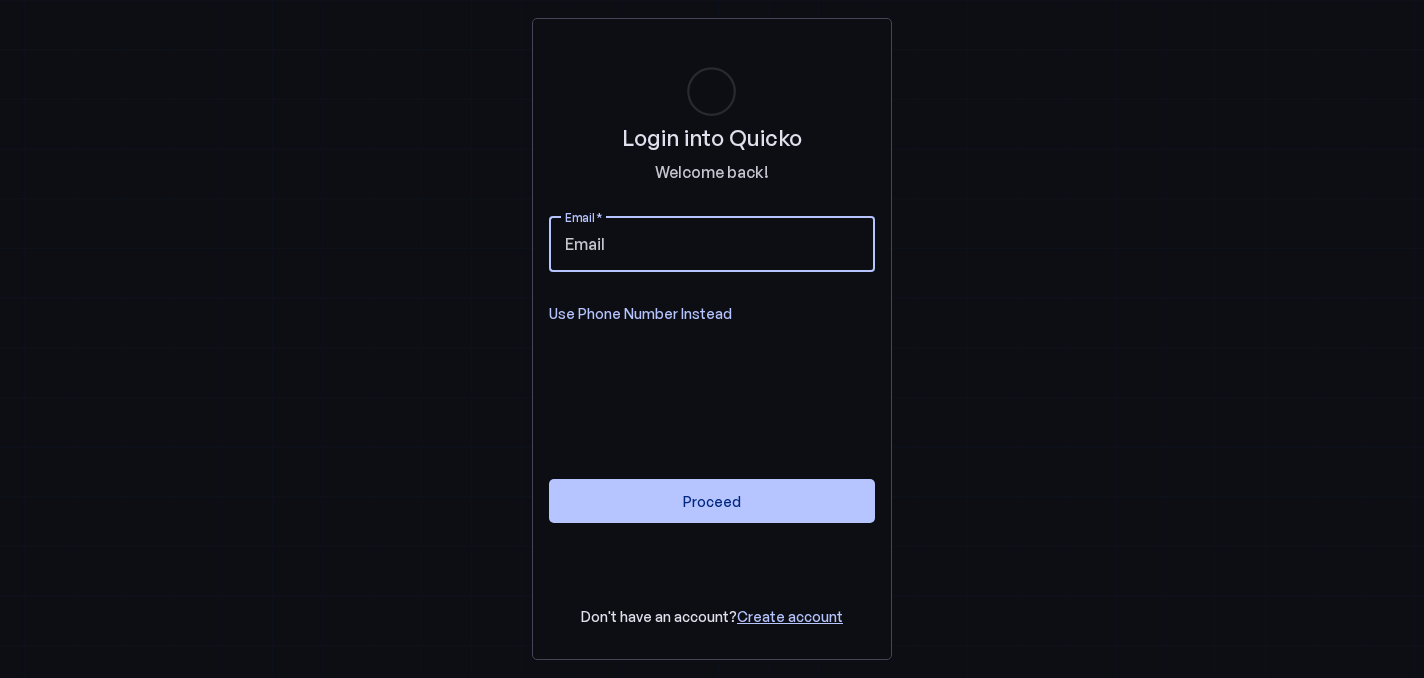 click on "Email" at bounding box center [712, 244] 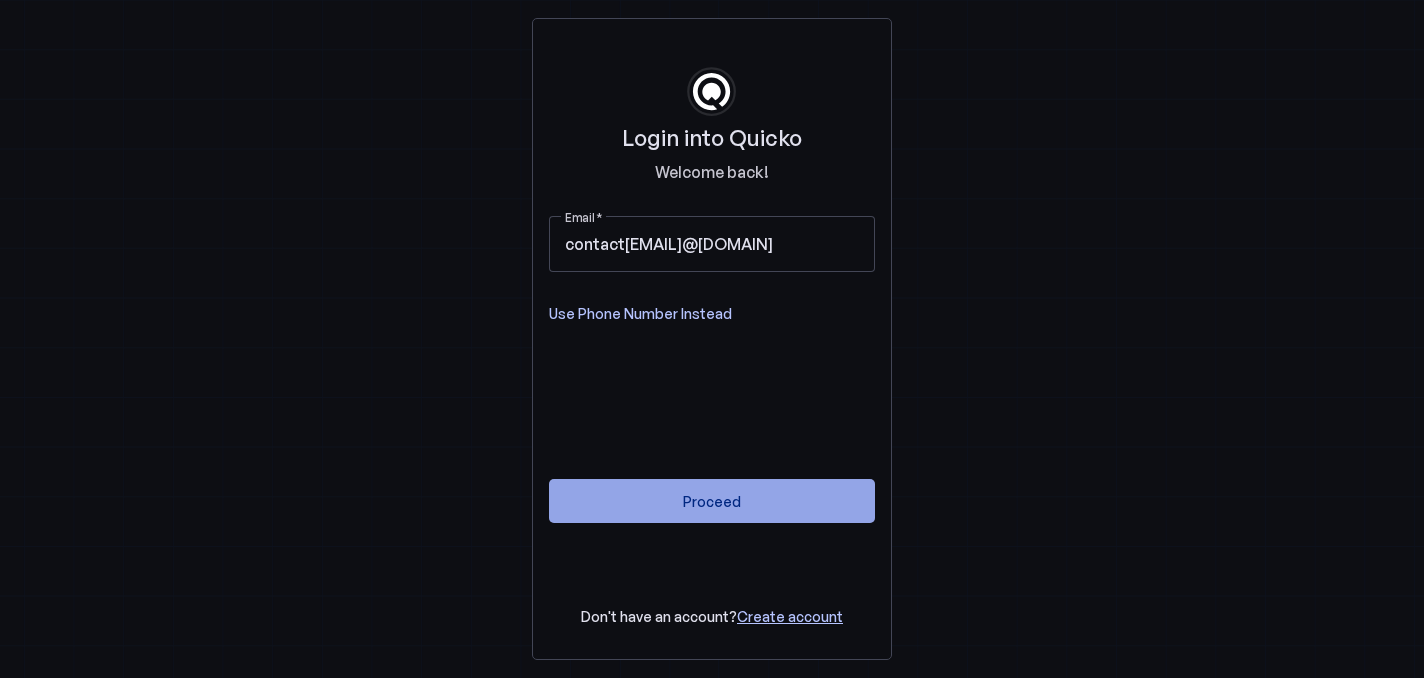 click on "Proceed" at bounding box center (712, 501) 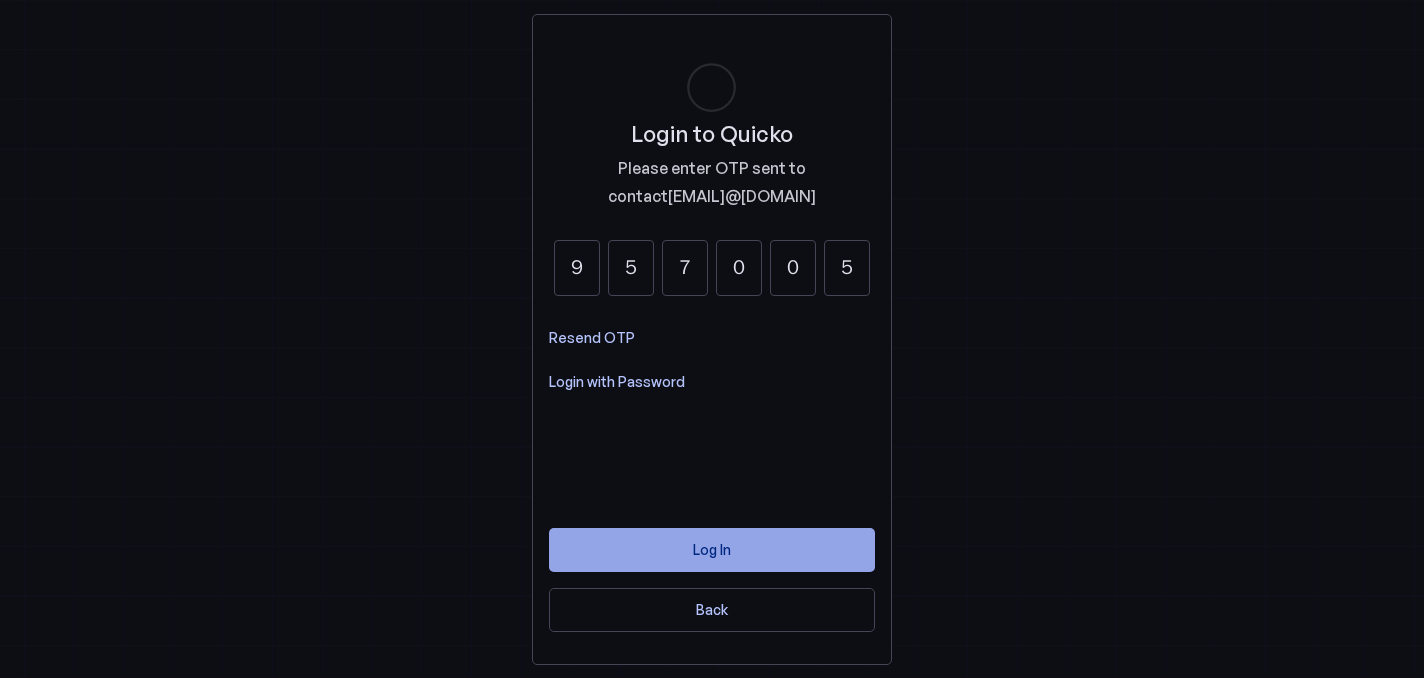 click at bounding box center (712, 550) 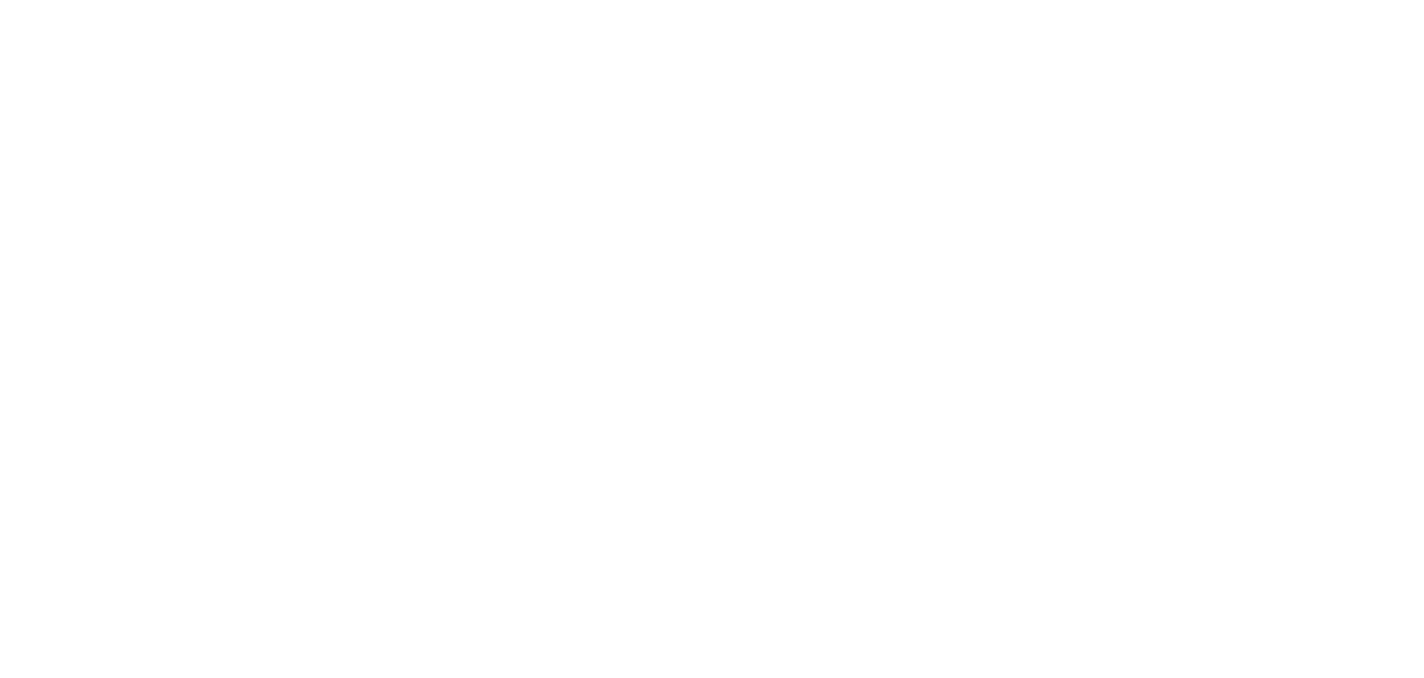 scroll, scrollTop: 0, scrollLeft: 0, axis: both 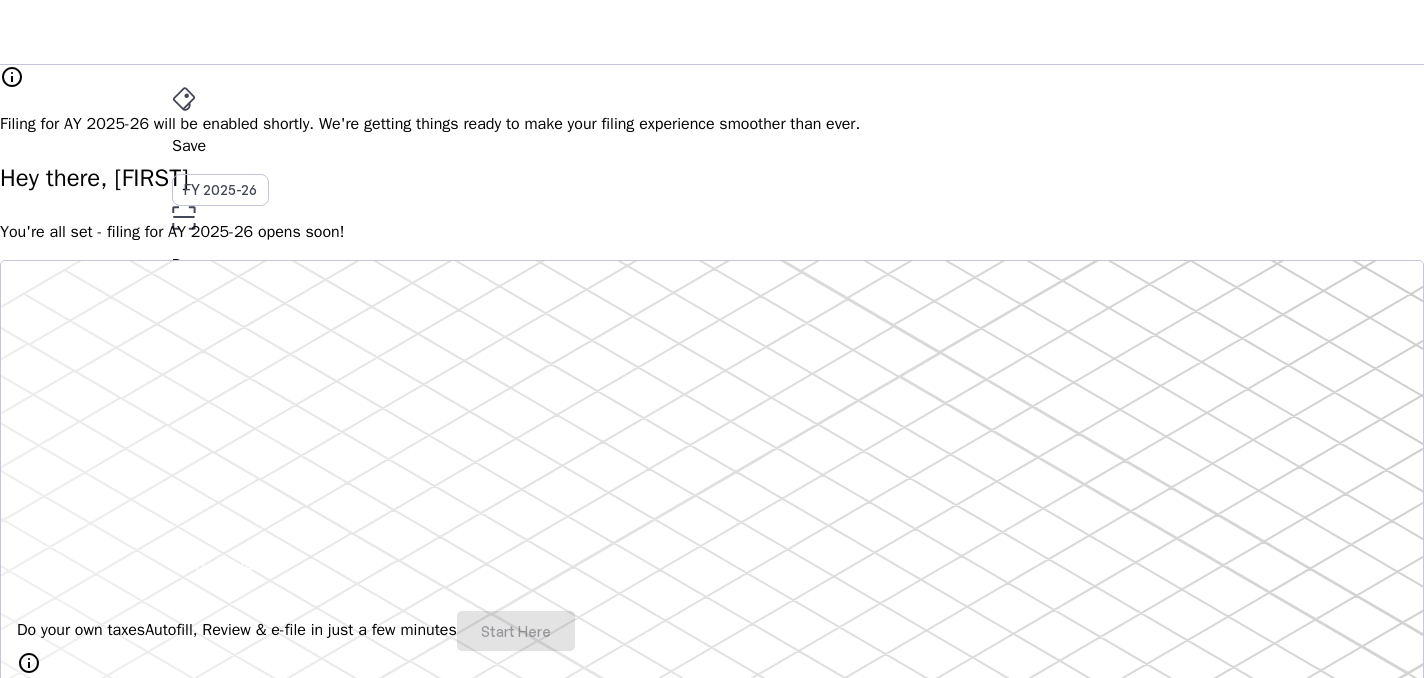 click on "Save" at bounding box center [712, 146] 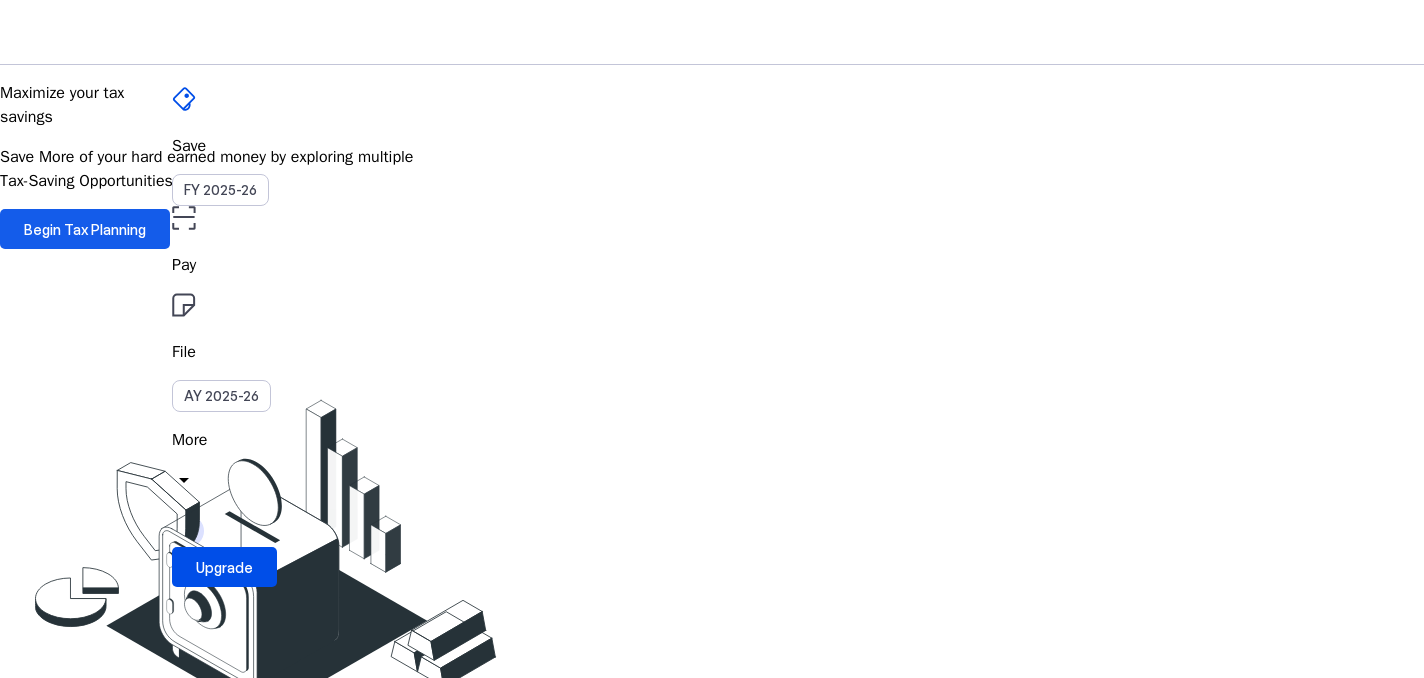 click on "Begin Tax Planning" at bounding box center [85, 229] 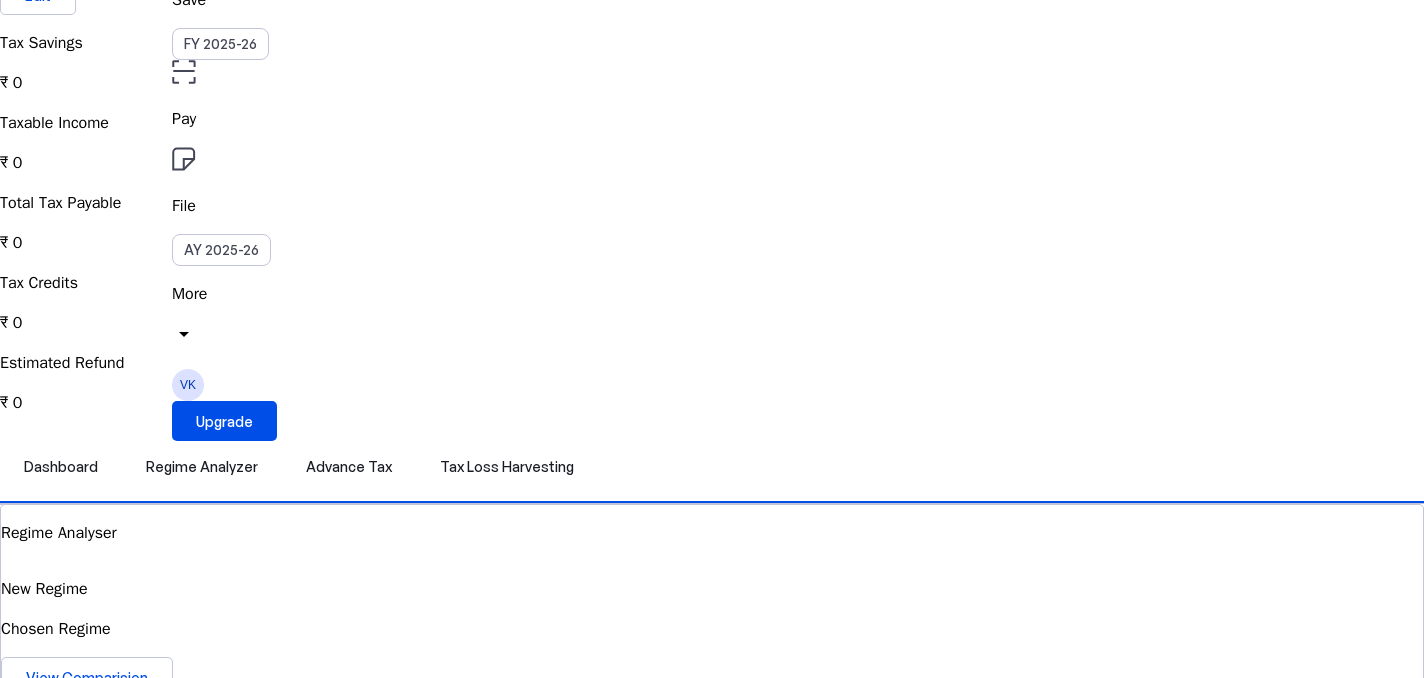scroll, scrollTop: 152, scrollLeft: 0, axis: vertical 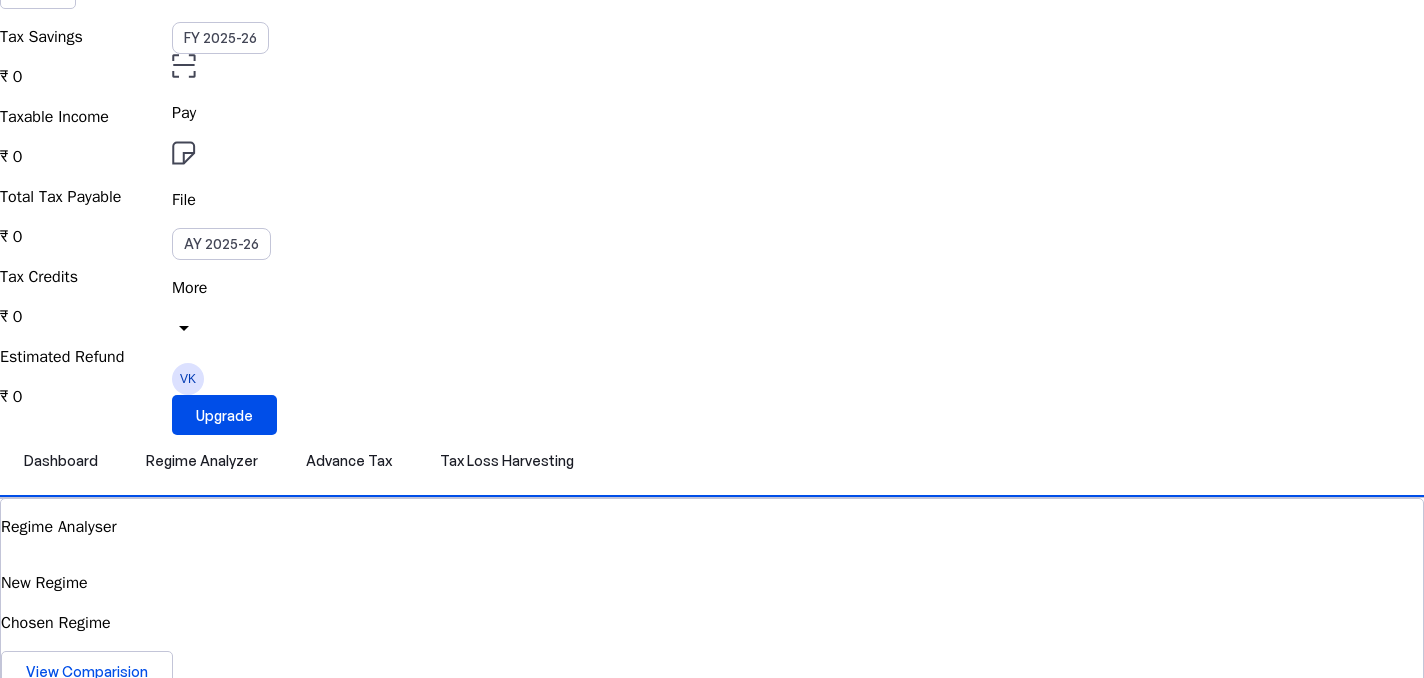 click on "Explore" at bounding box center (51, 2171) 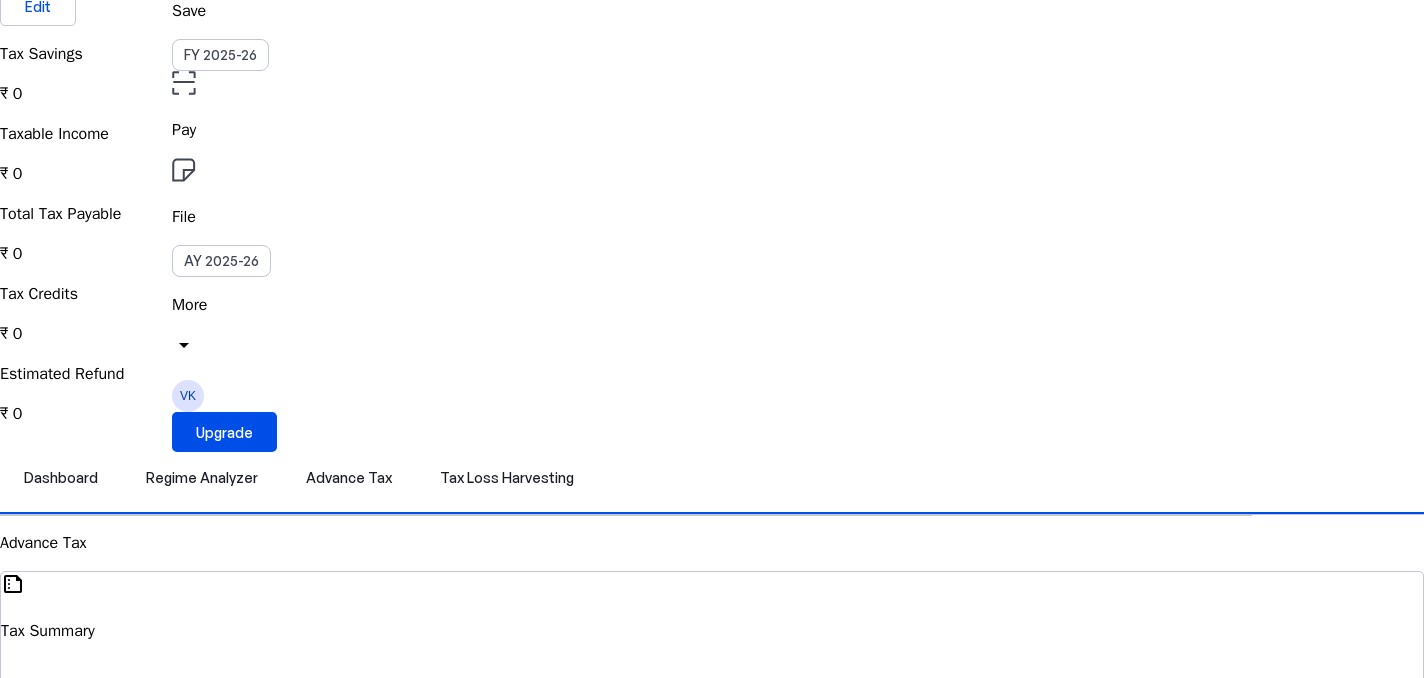 scroll, scrollTop: 0, scrollLeft: 0, axis: both 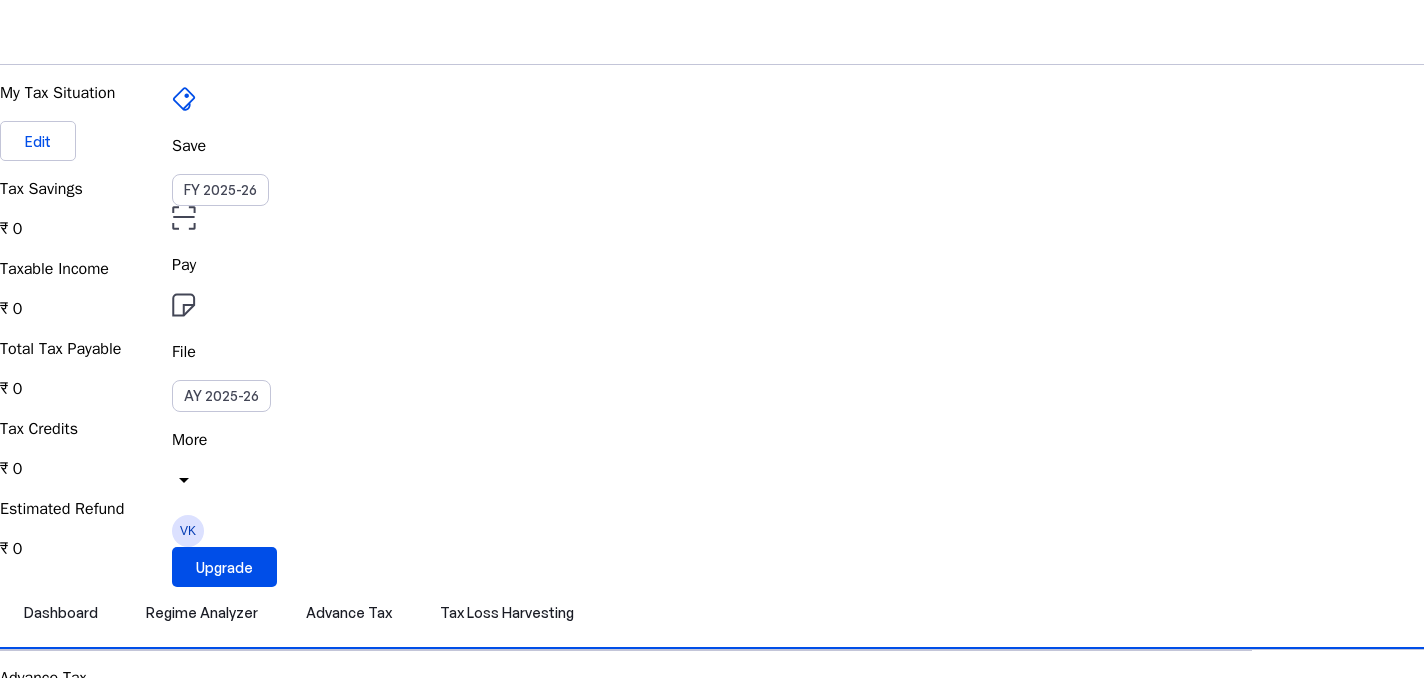 click on "File" at bounding box center (712, 265) 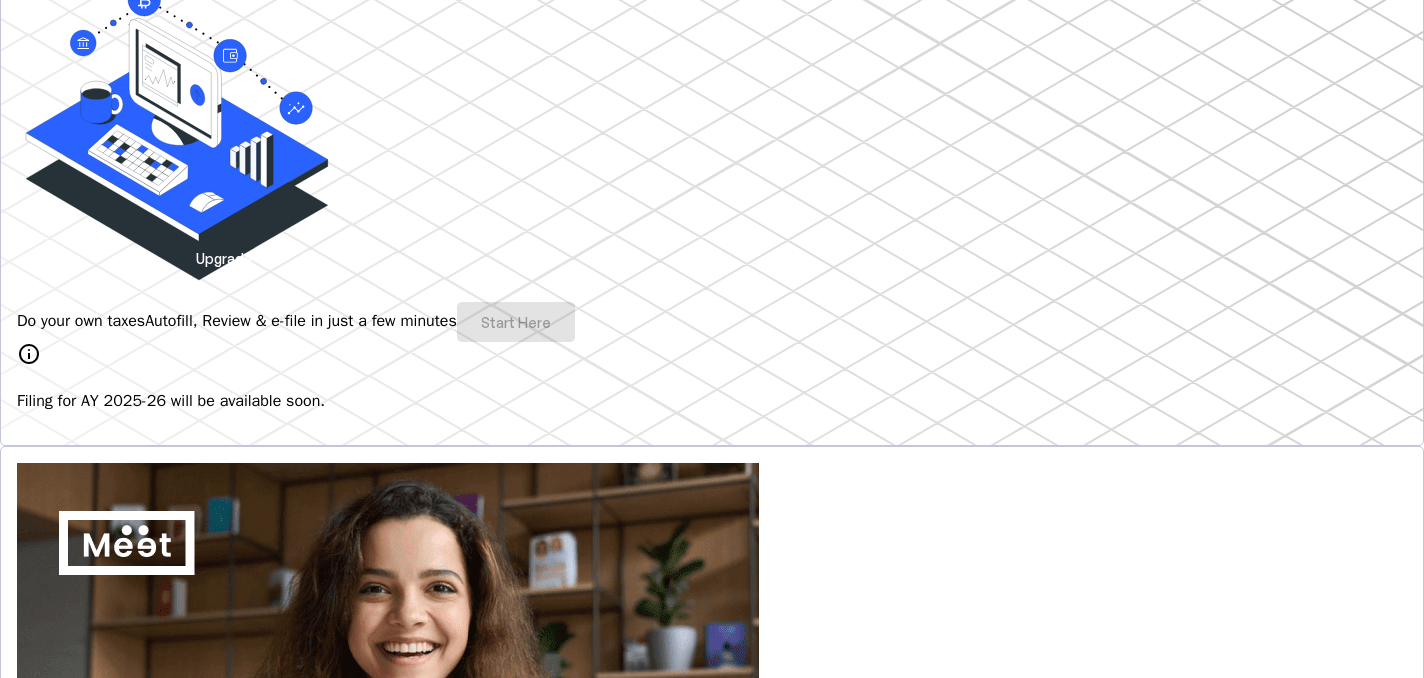 scroll, scrollTop: 0, scrollLeft: 0, axis: both 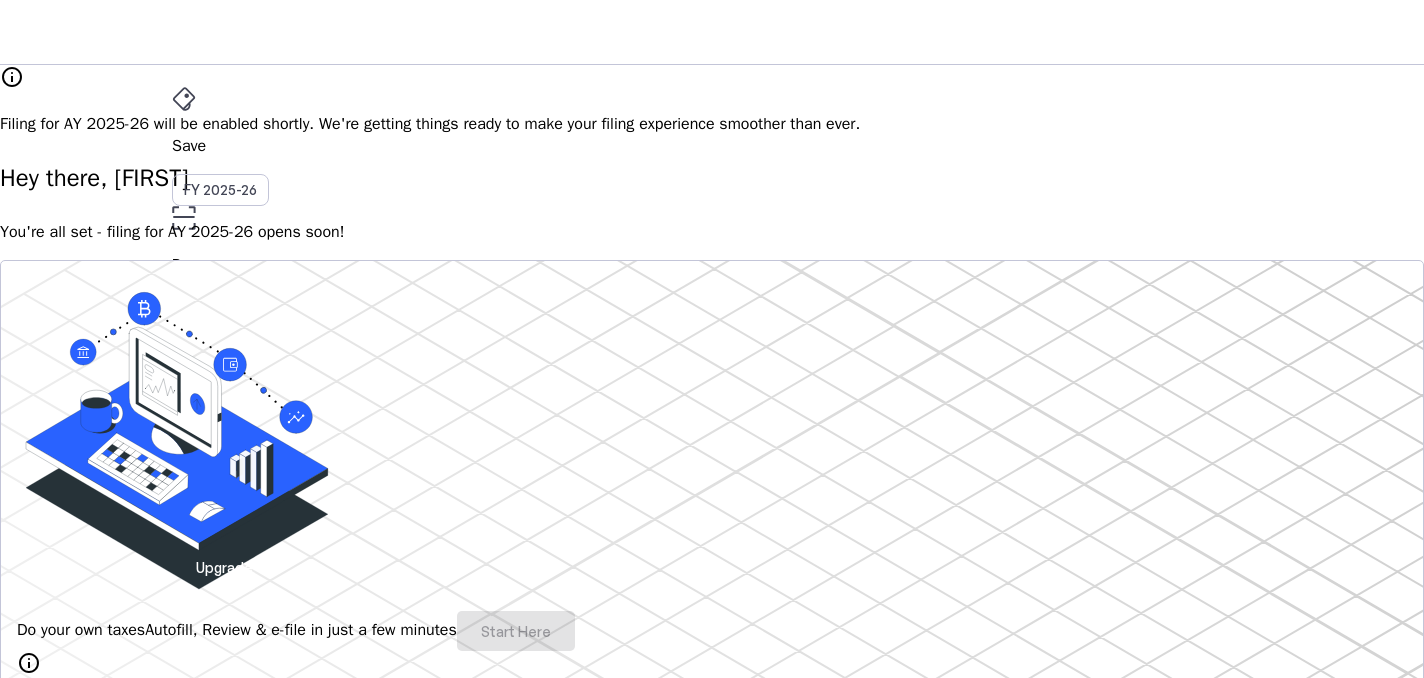 click on "More  arrow_drop_down" at bounding box center [712, 463] 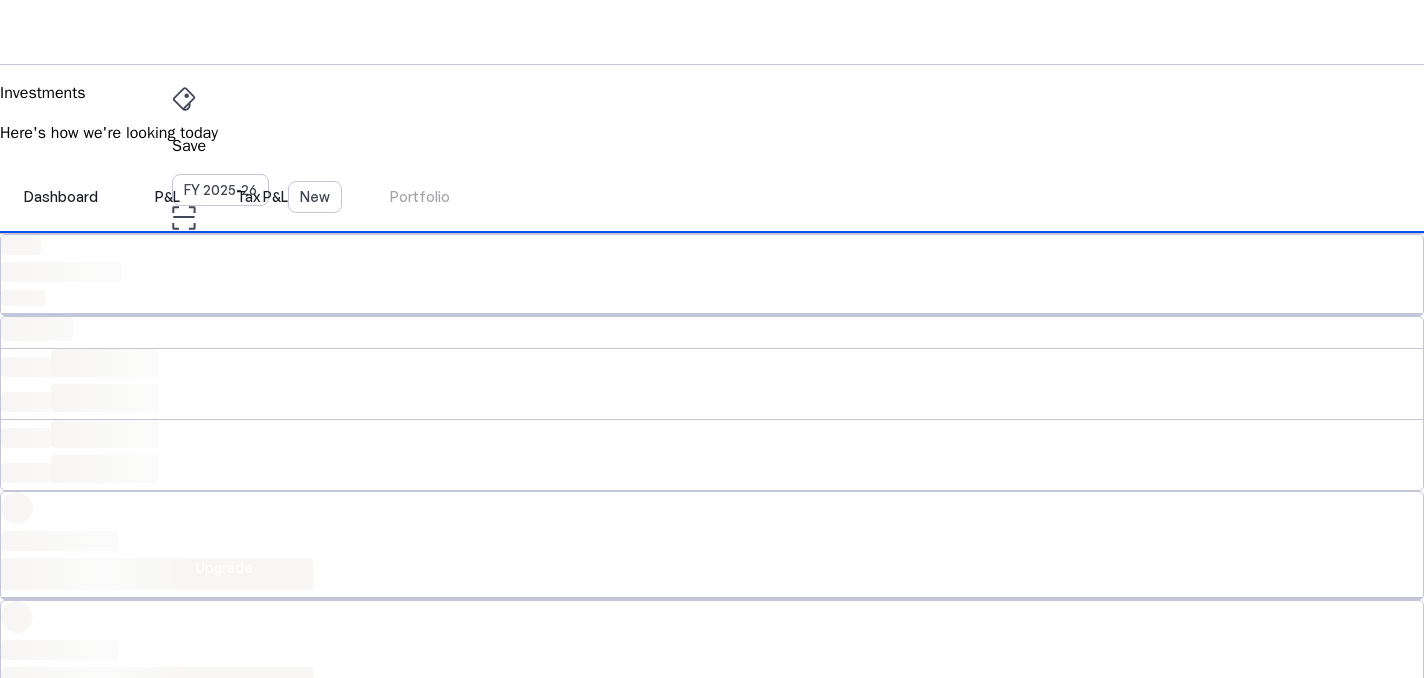 click on "Investments" at bounding box center (712, 440) 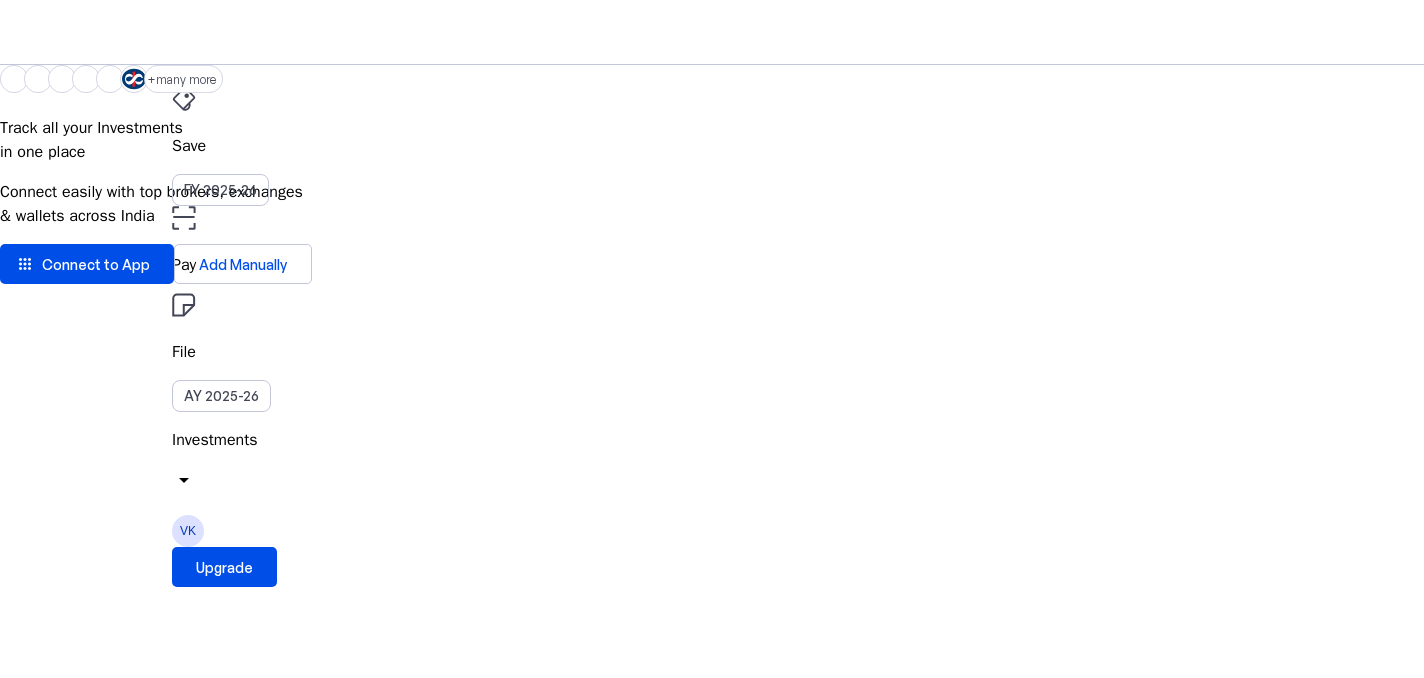 click at bounding box center (712, 2265) 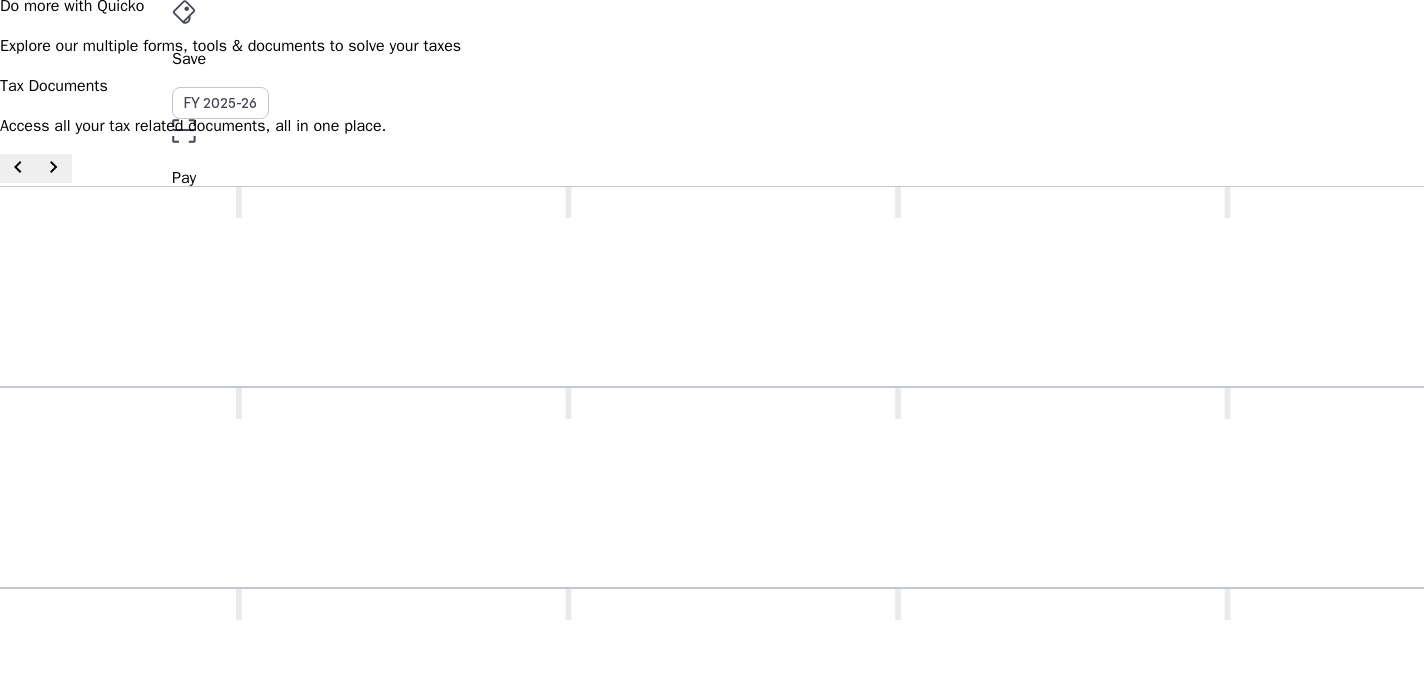 scroll, scrollTop: 0, scrollLeft: 0, axis: both 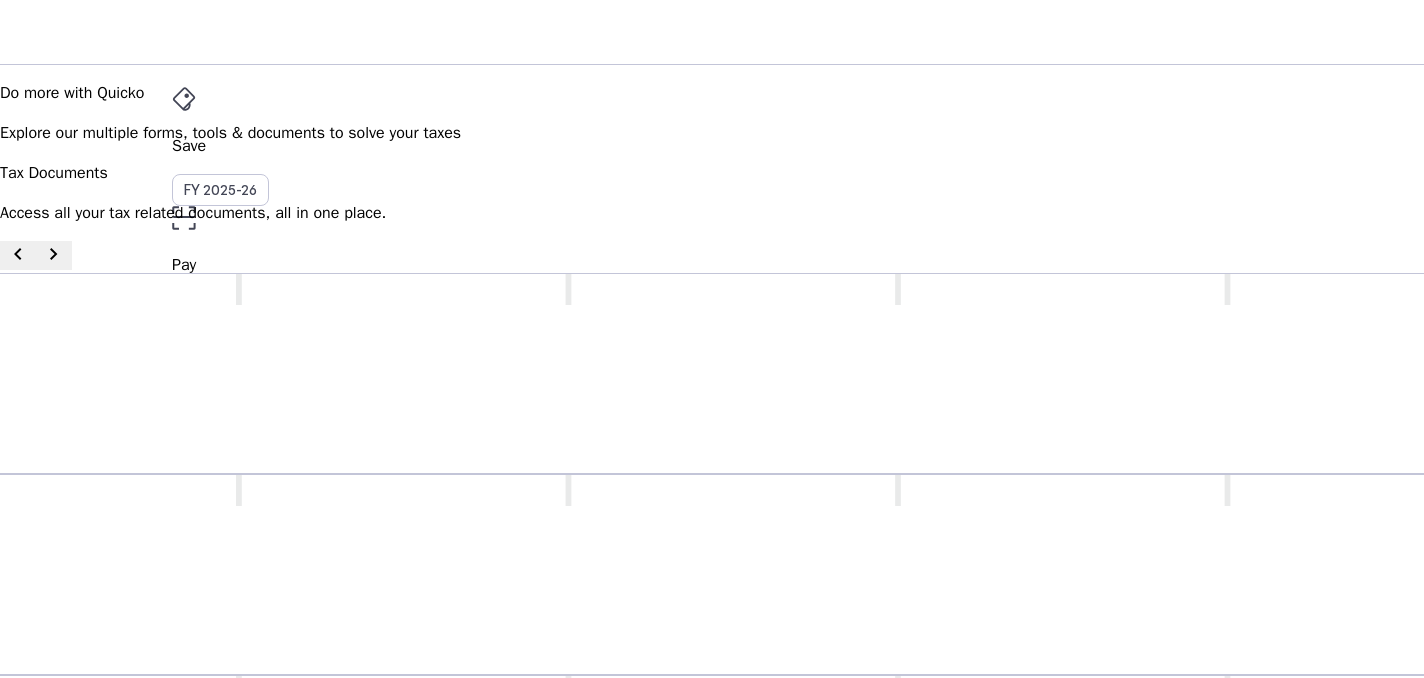 click on "Tax Documents  arrow_drop_down" at bounding box center (712, 463) 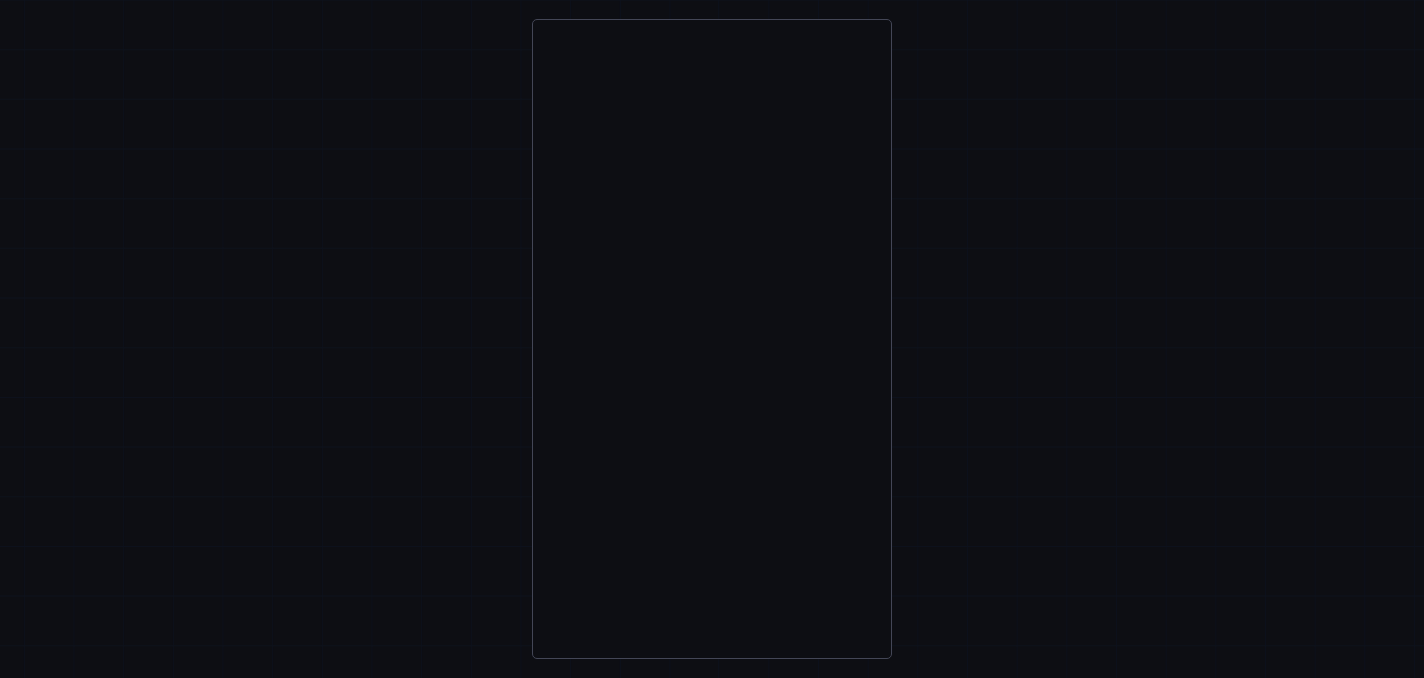scroll, scrollTop: 0, scrollLeft: 0, axis: both 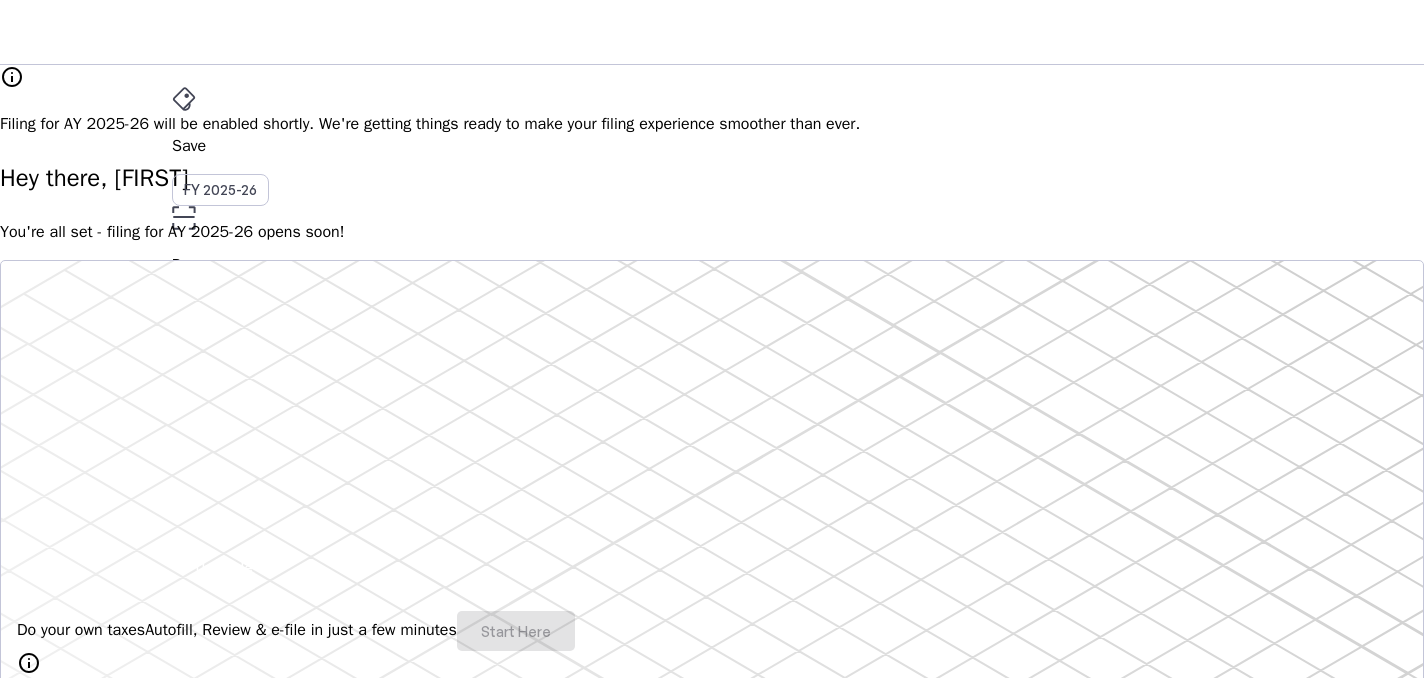 click on "VK" at bounding box center [188, 531] 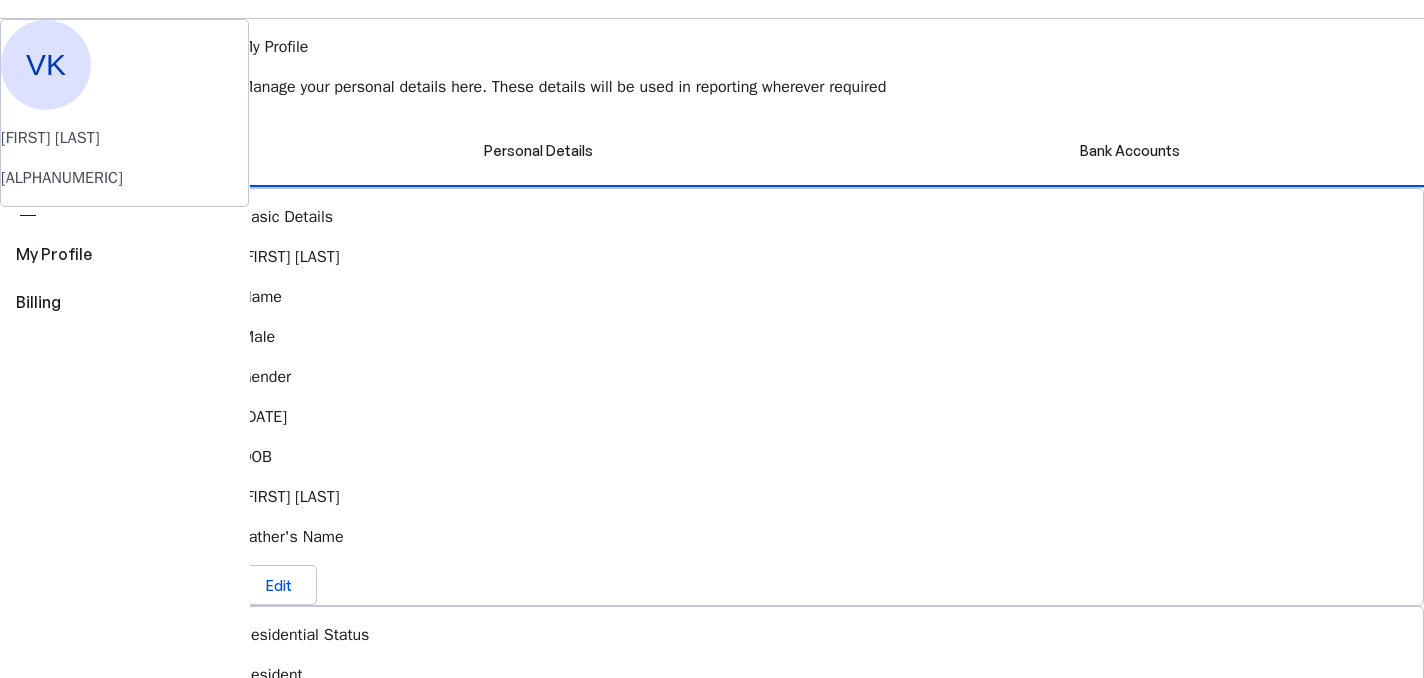 scroll, scrollTop: 0, scrollLeft: 0, axis: both 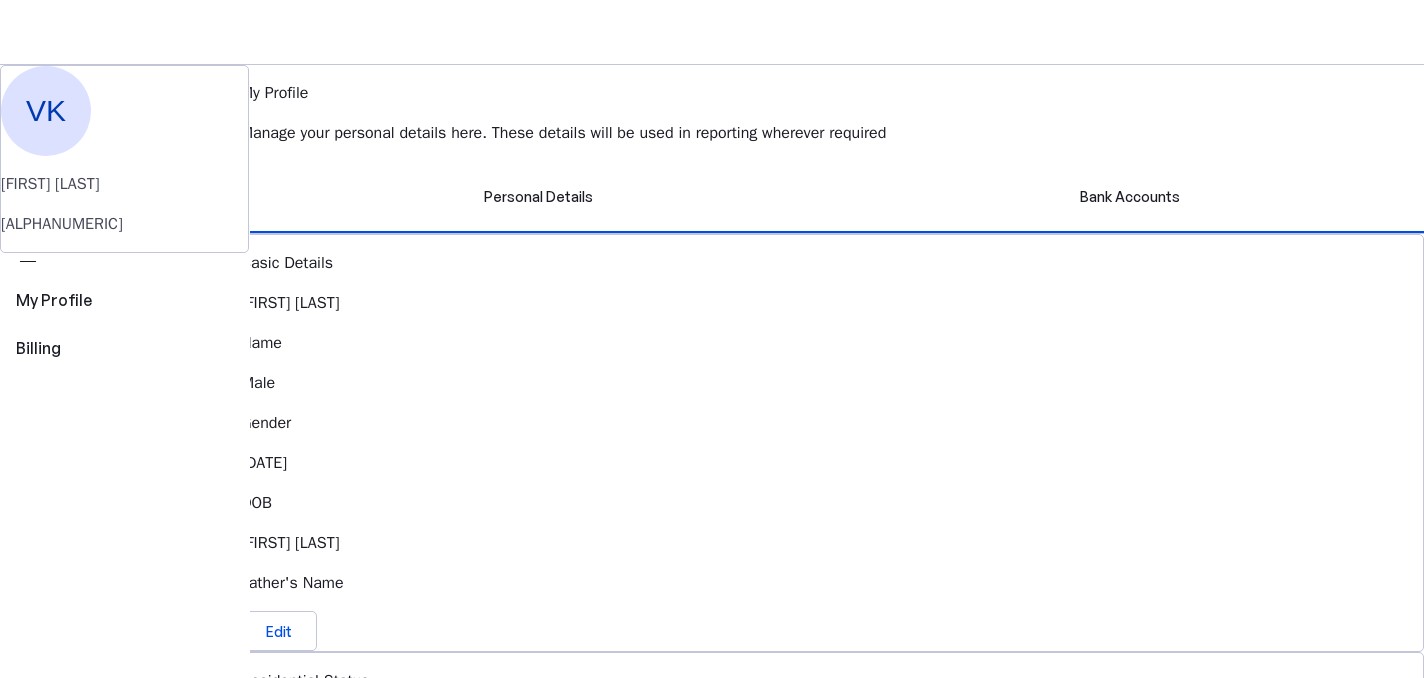 click on "Upgrade" at bounding box center (224, 567) 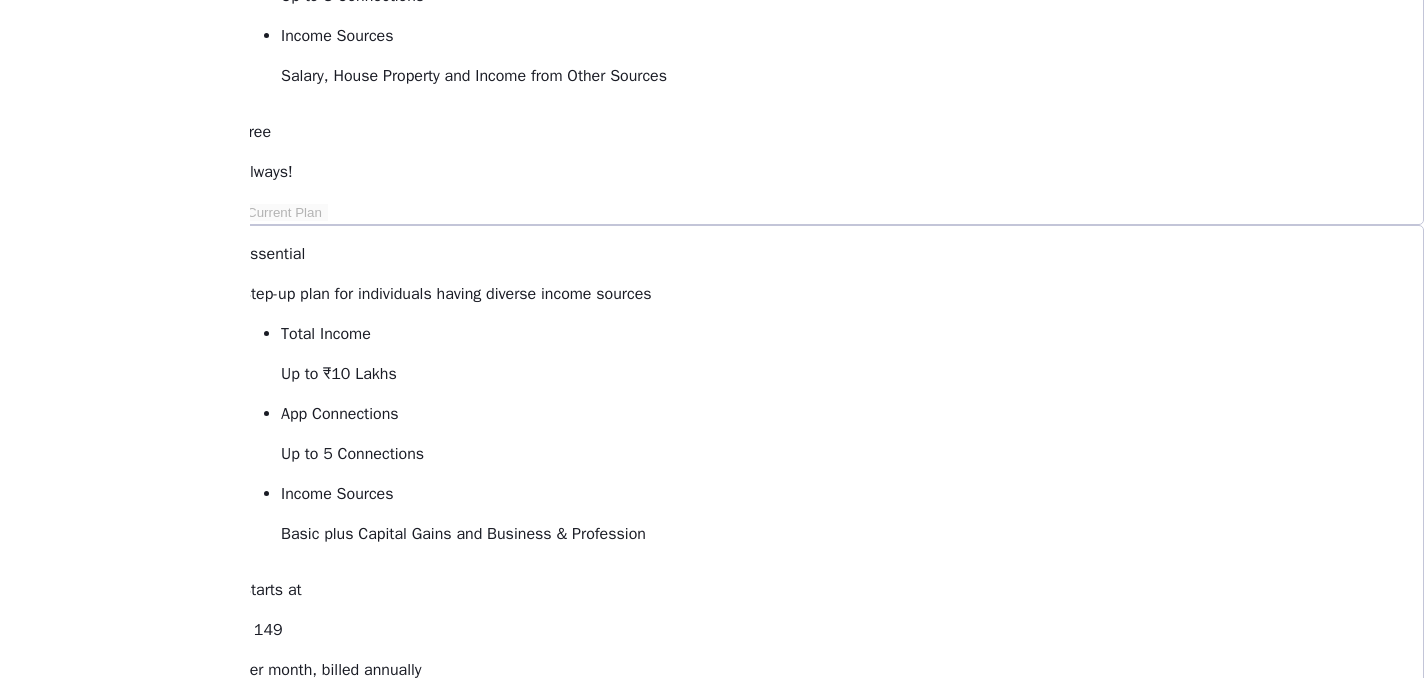scroll, scrollTop: 396, scrollLeft: 0, axis: vertical 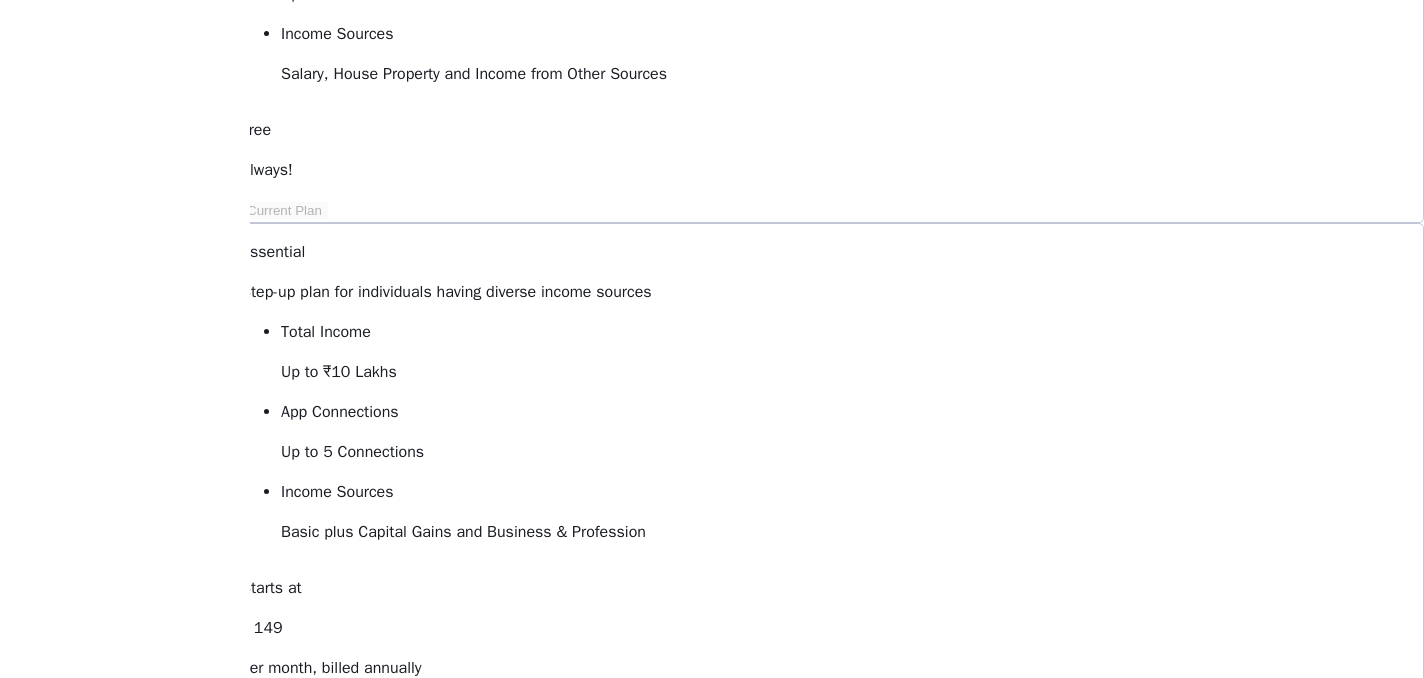 click on "View Comparison" at bounding box center (298, 1311) 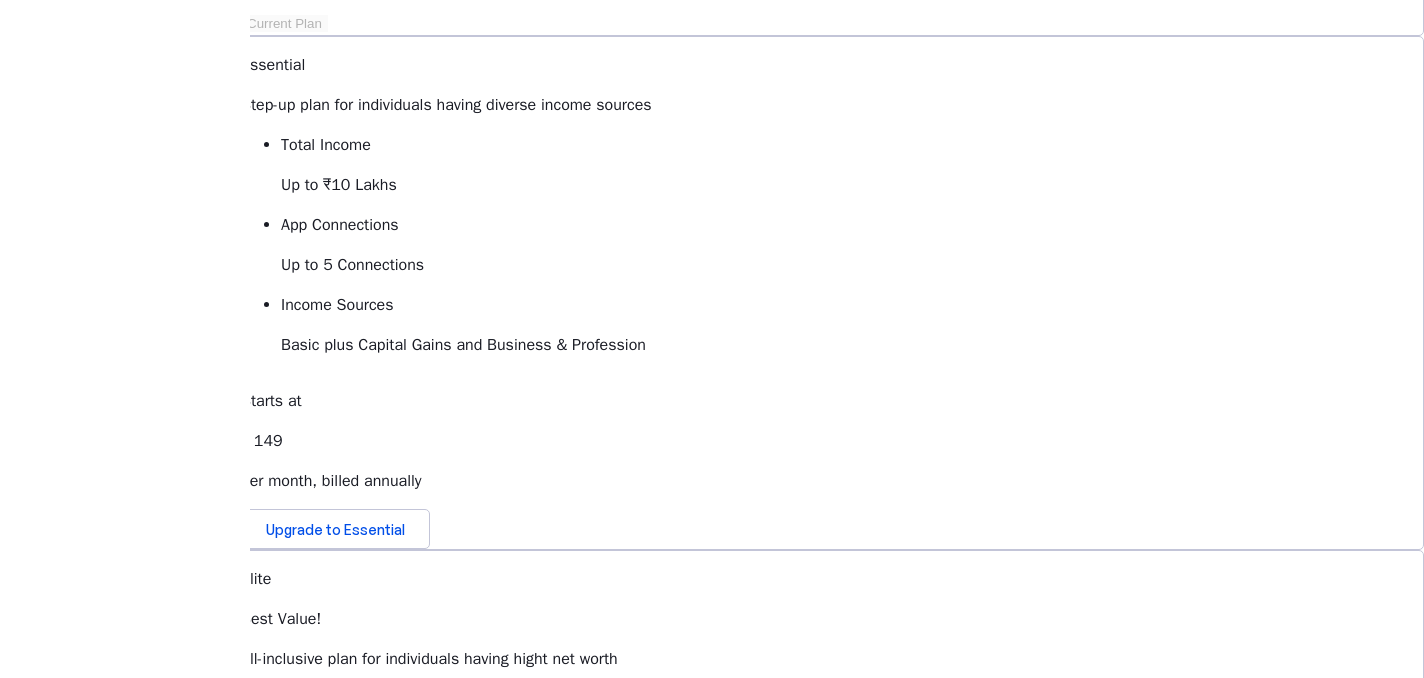 scroll, scrollTop: 0, scrollLeft: 0, axis: both 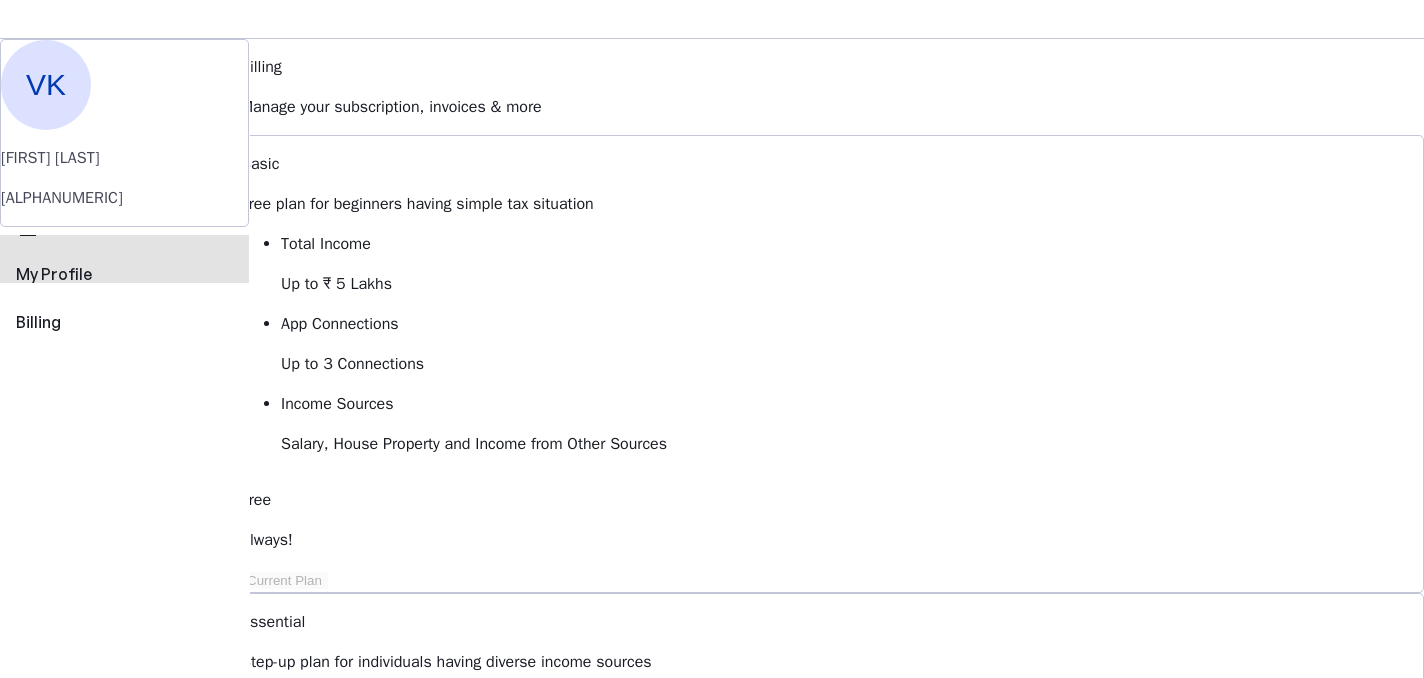 click on "My Profile" at bounding box center [124, 274] 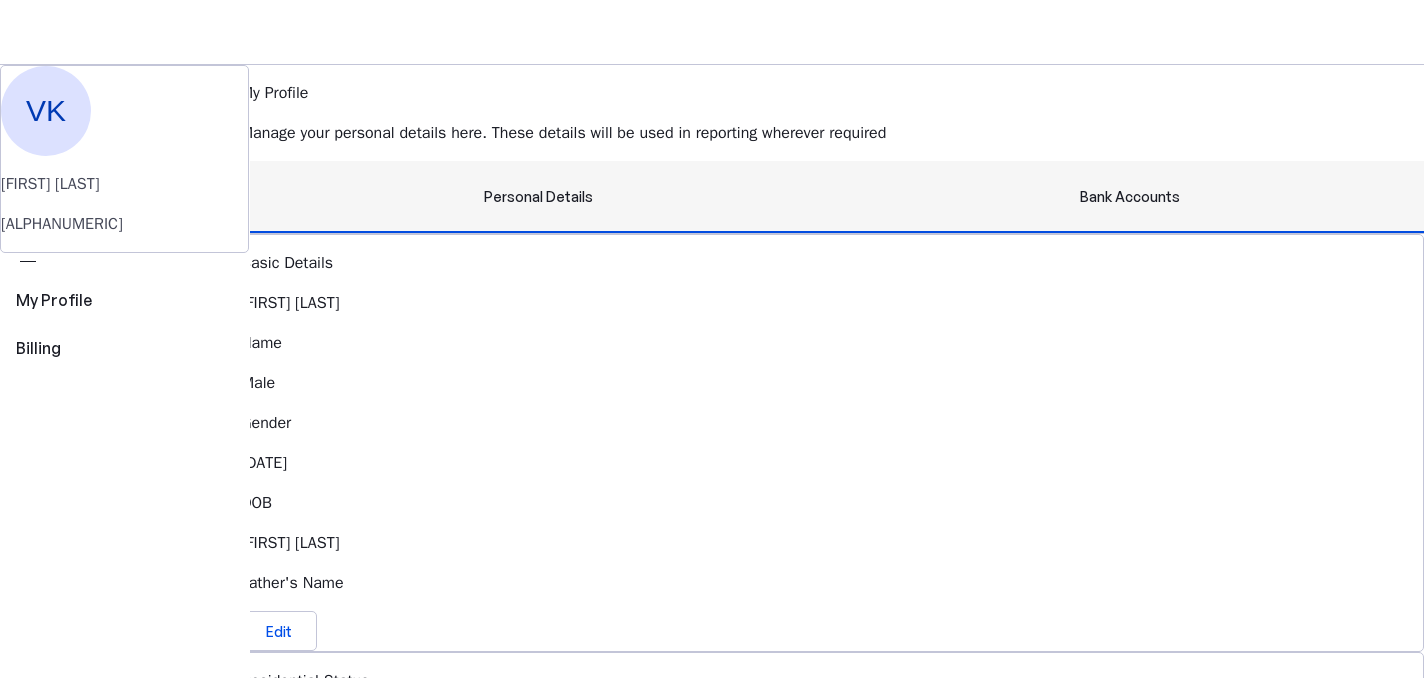 click on "Bank Accounts" at bounding box center [1130, 197] 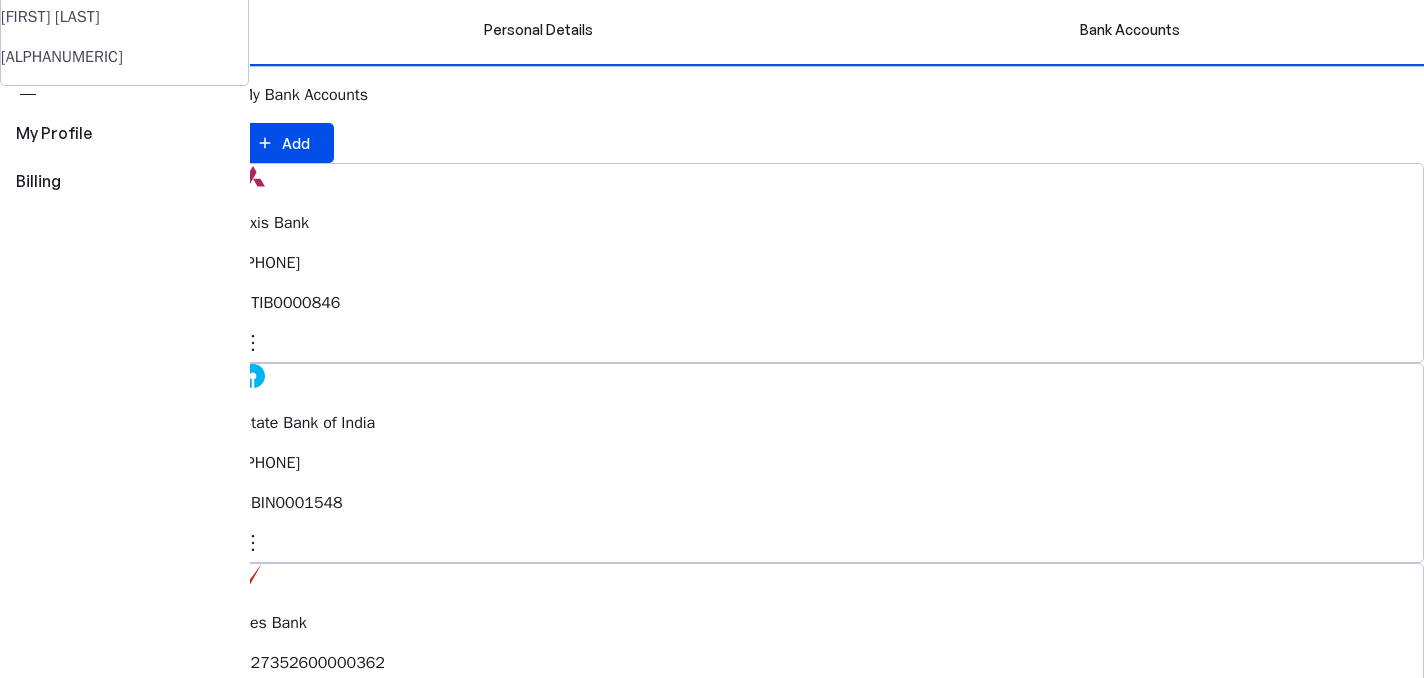 scroll, scrollTop: 0, scrollLeft: 0, axis: both 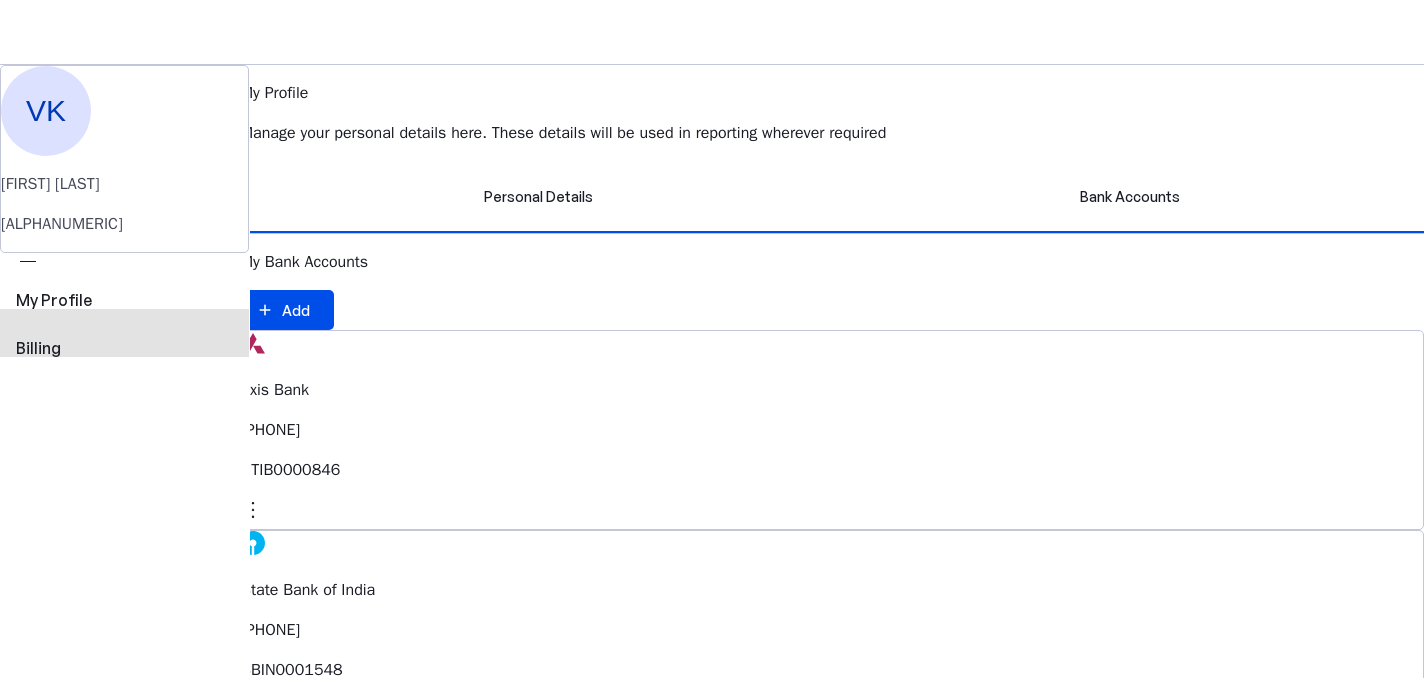 click on "Billing" at bounding box center (124, 348) 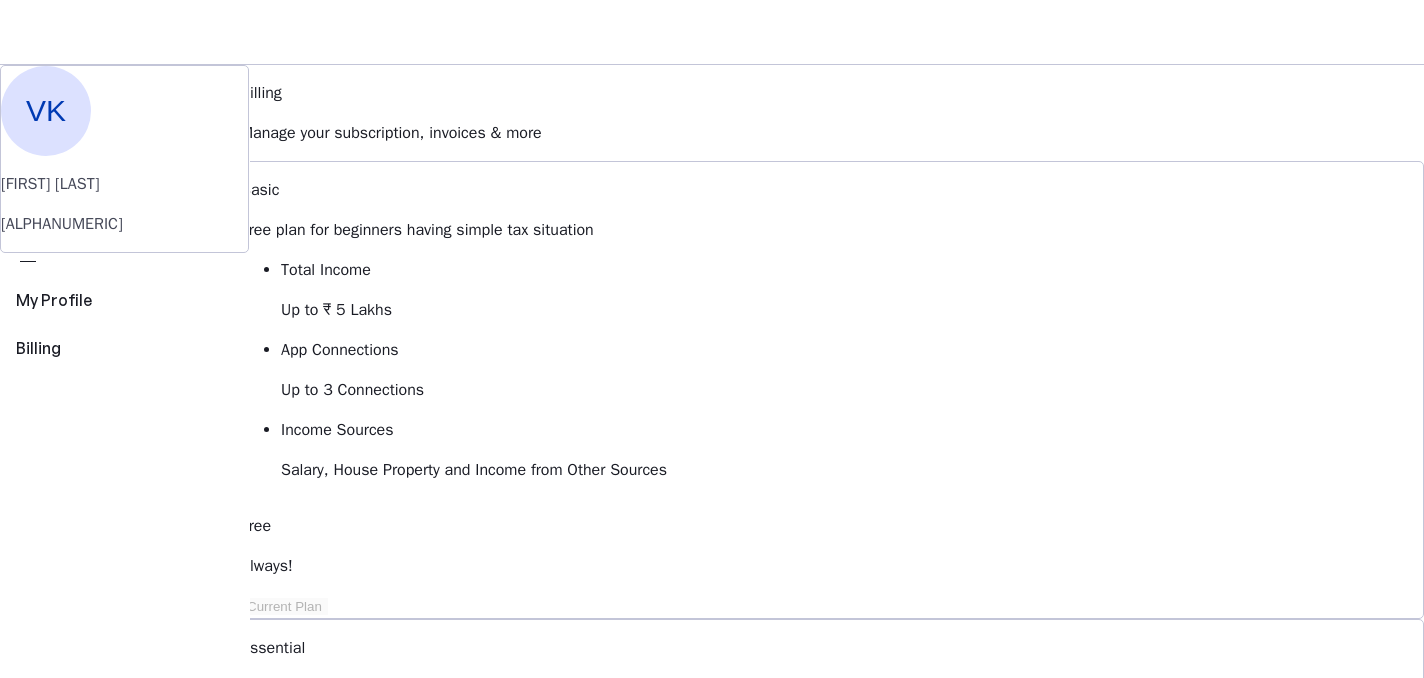 click on "AY 2025-26" at bounding box center (221, 396) 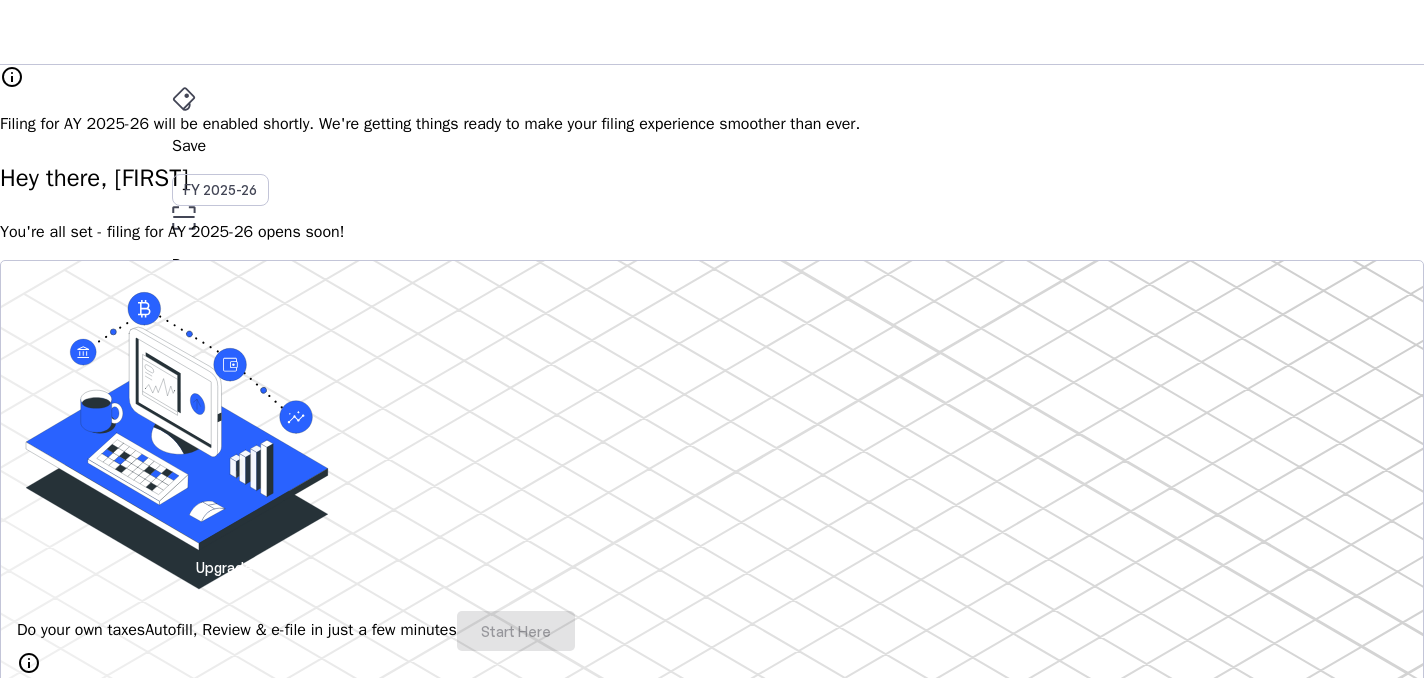 click on "Upgrade" at bounding box center [224, 567] 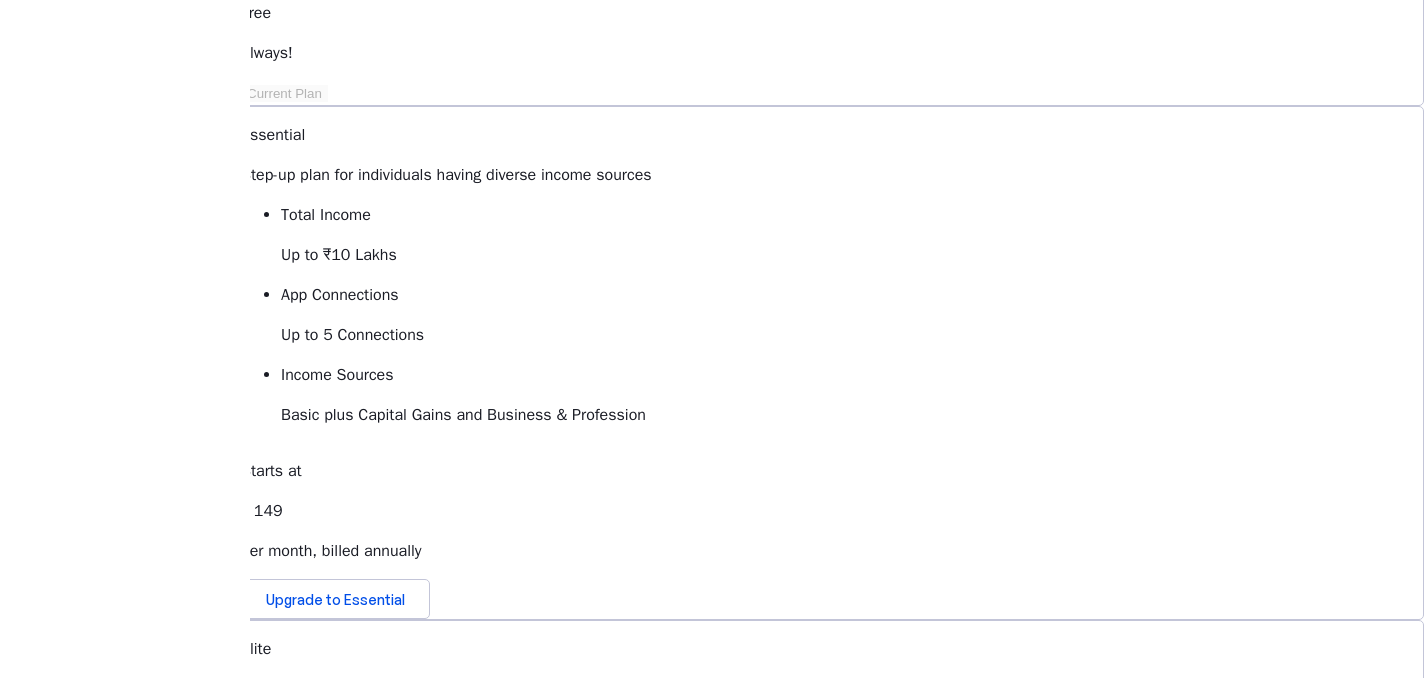 scroll, scrollTop: 516, scrollLeft: 0, axis: vertical 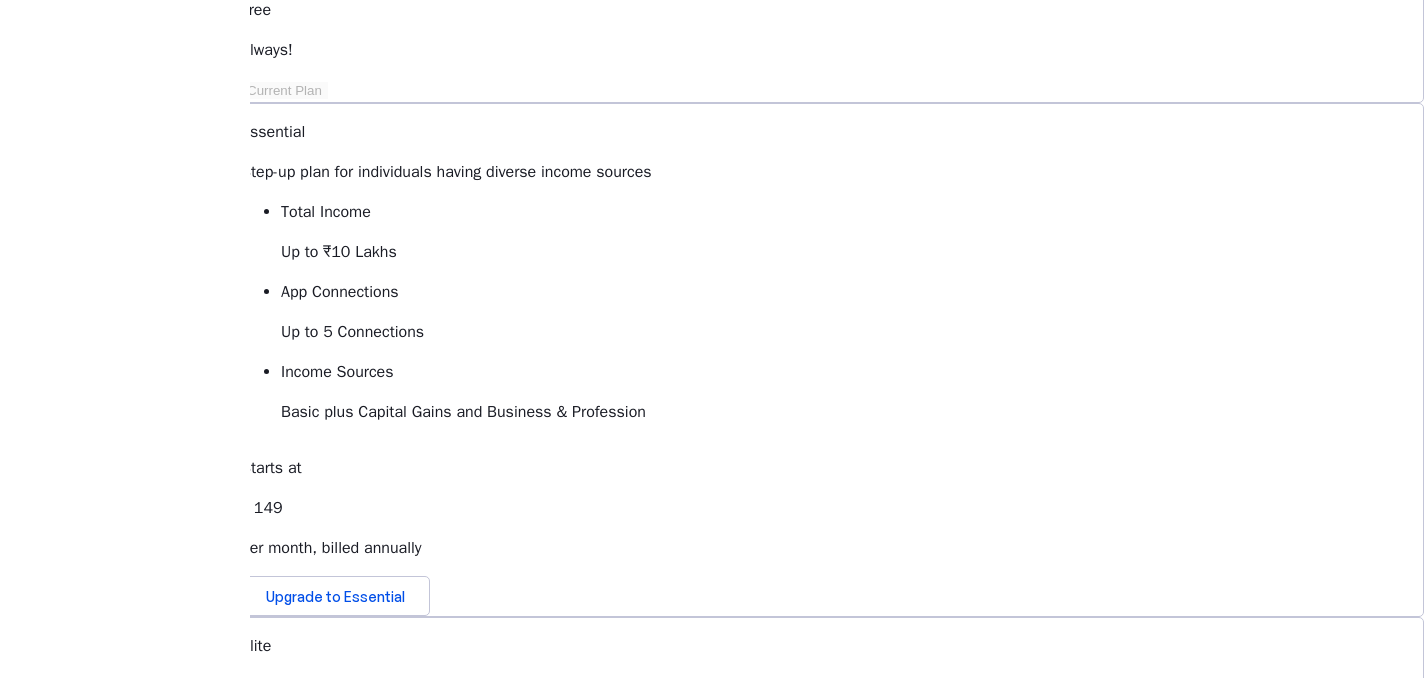 click on "View Comparison" at bounding box center [298, 1191] 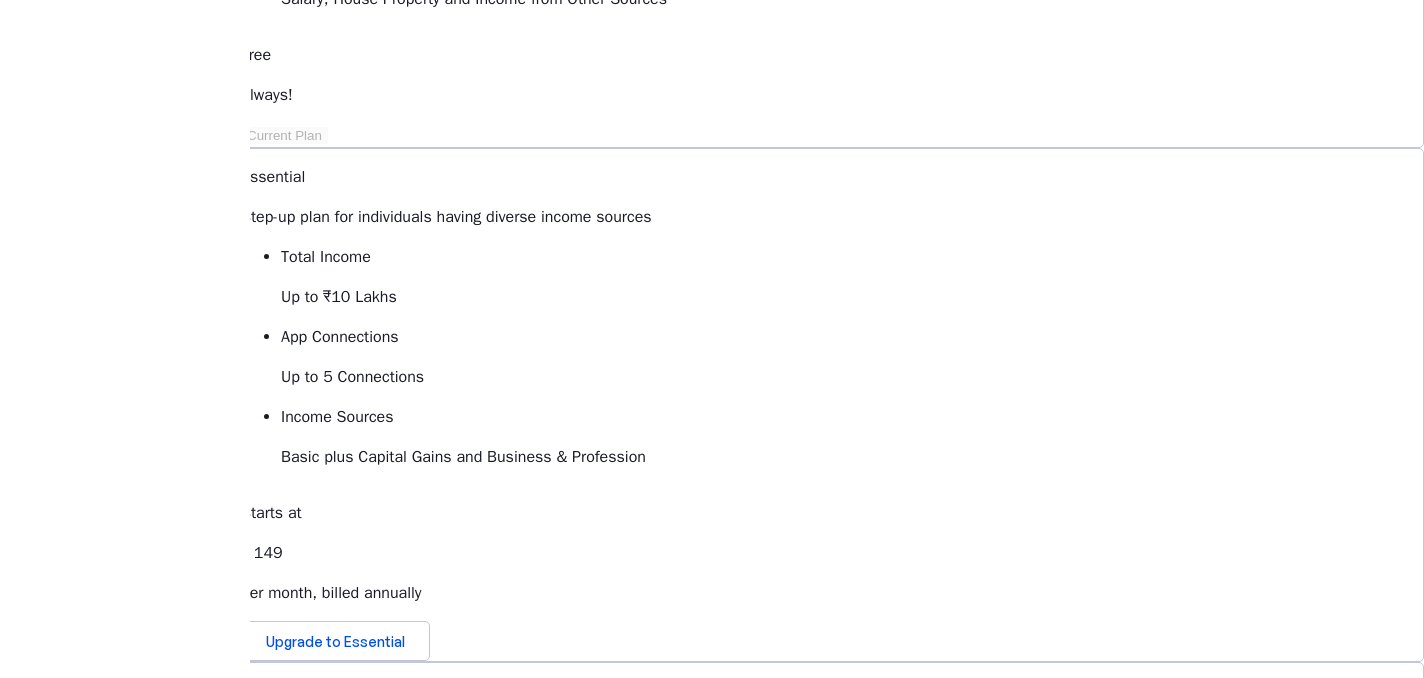 scroll, scrollTop: 0, scrollLeft: 0, axis: both 